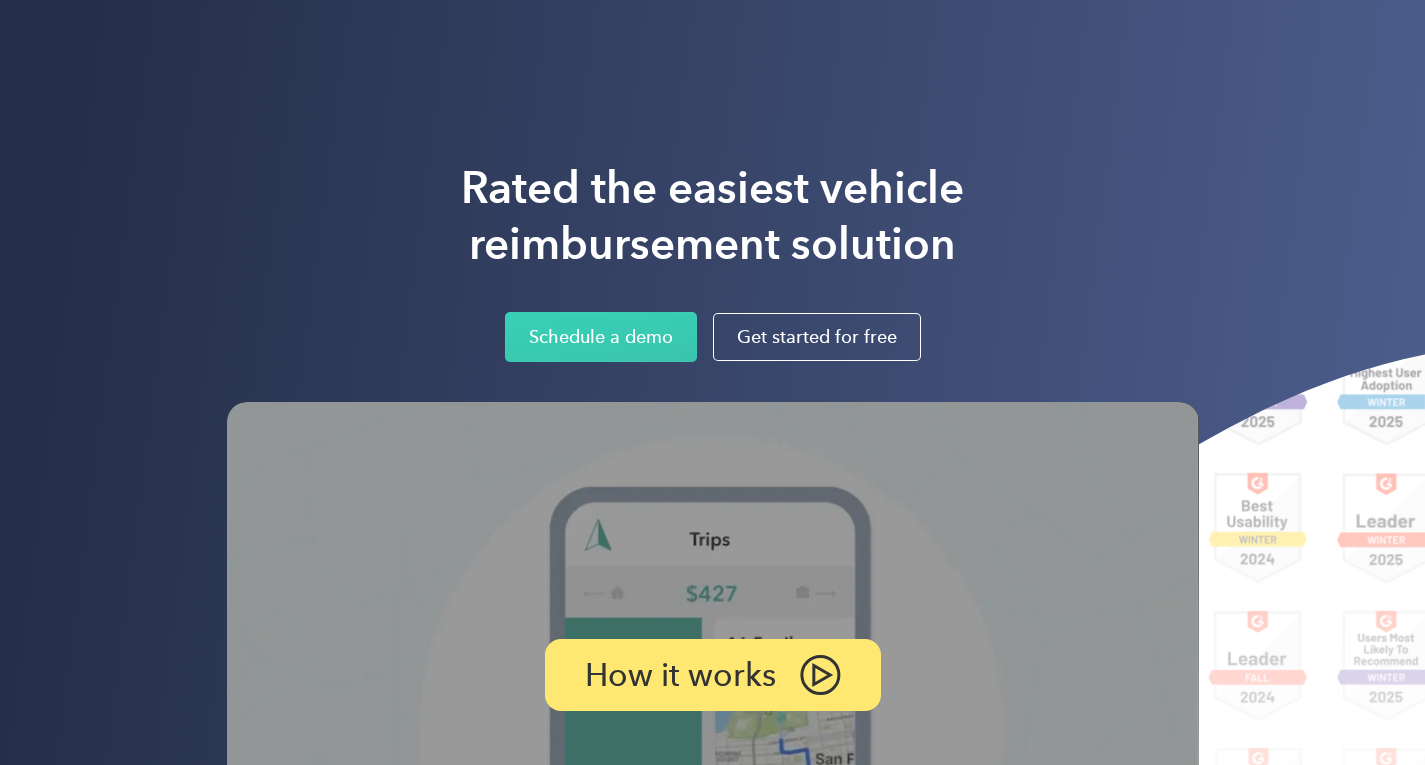 scroll, scrollTop: 0, scrollLeft: 0, axis: both 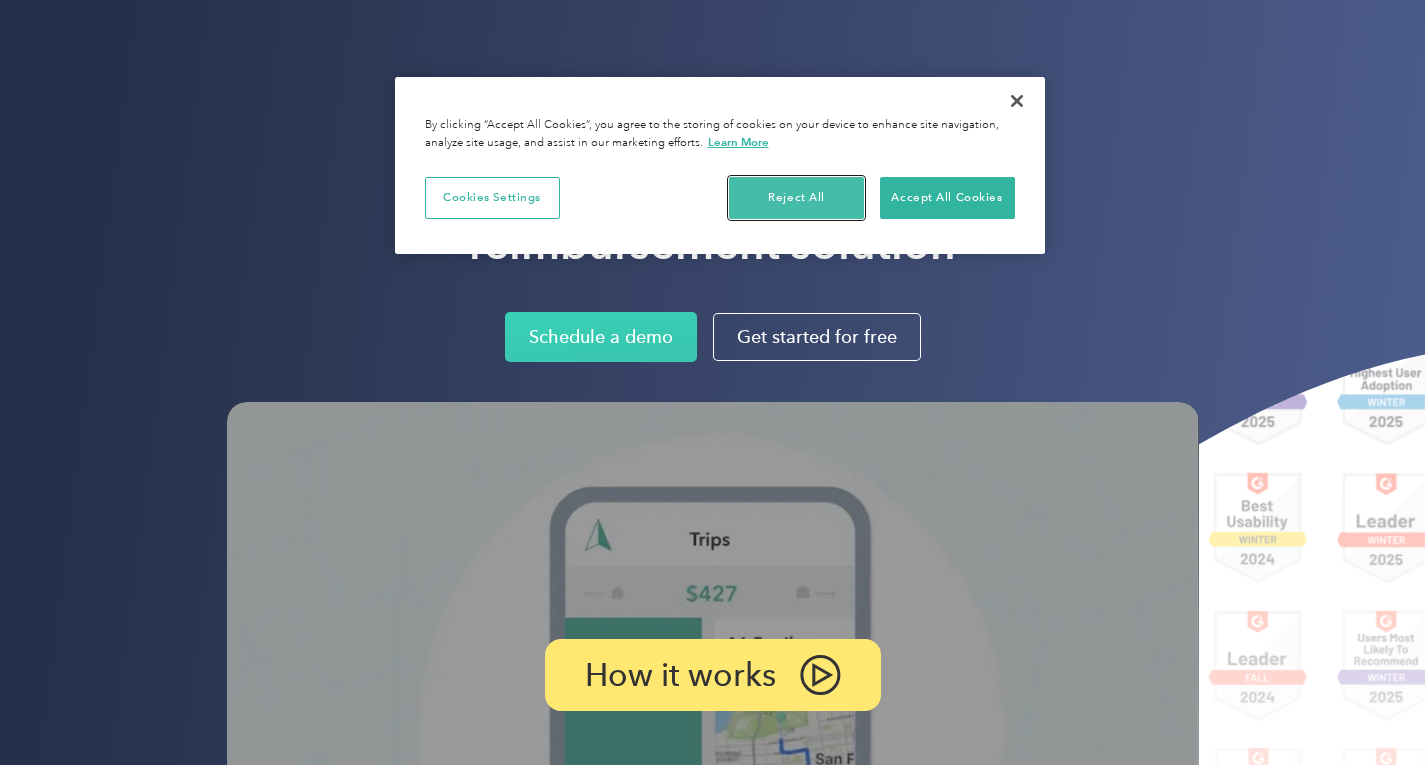 click on "Reject All" at bounding box center [796, 198] 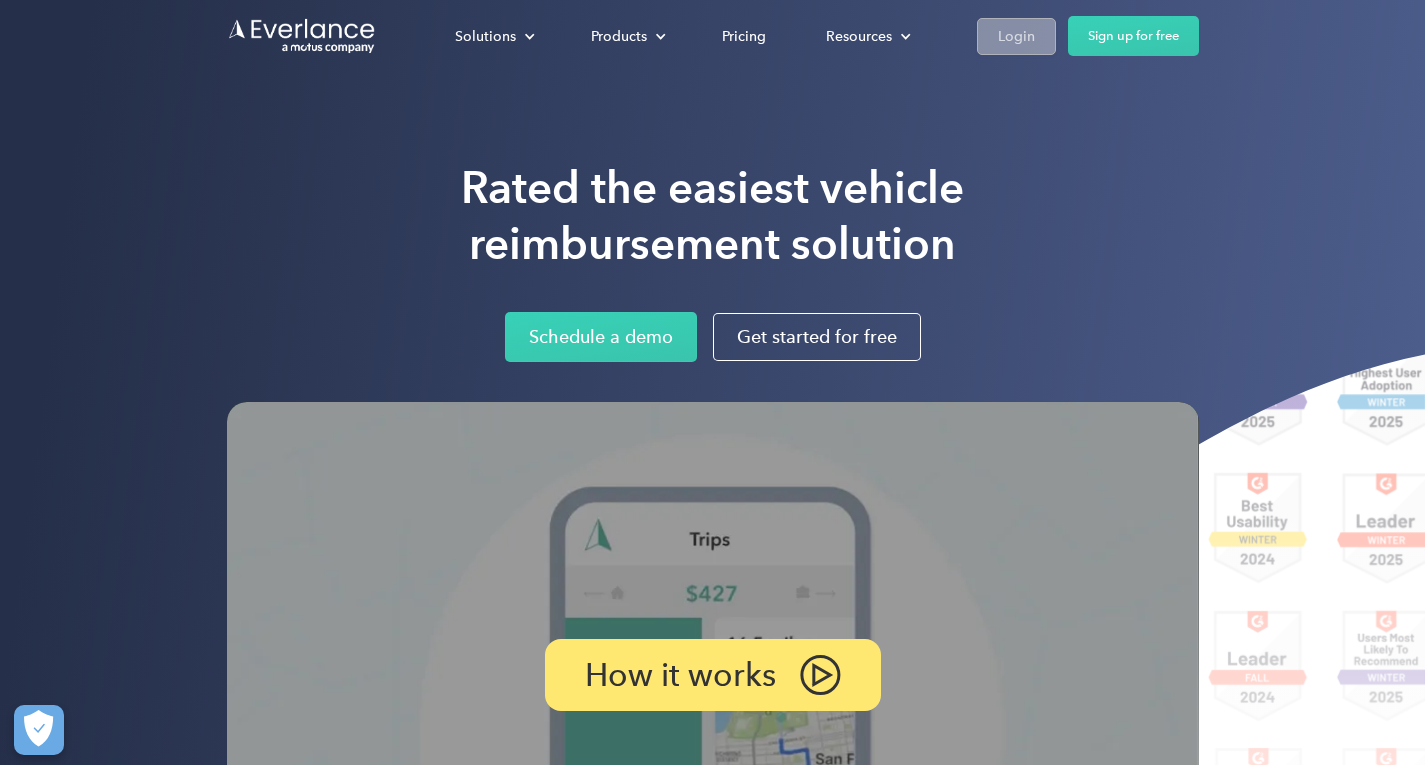 click on "Login" at bounding box center [1016, 36] 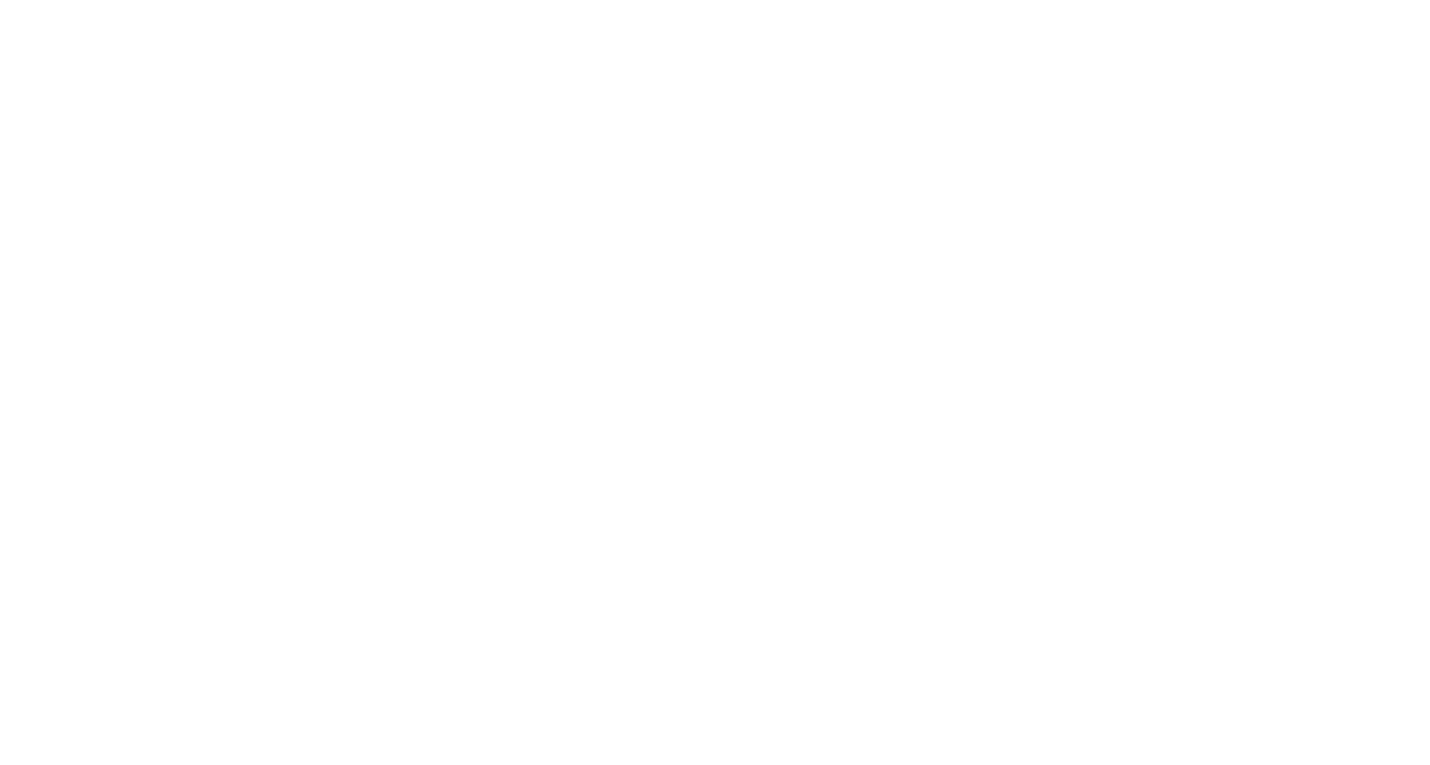 scroll, scrollTop: 0, scrollLeft: 0, axis: both 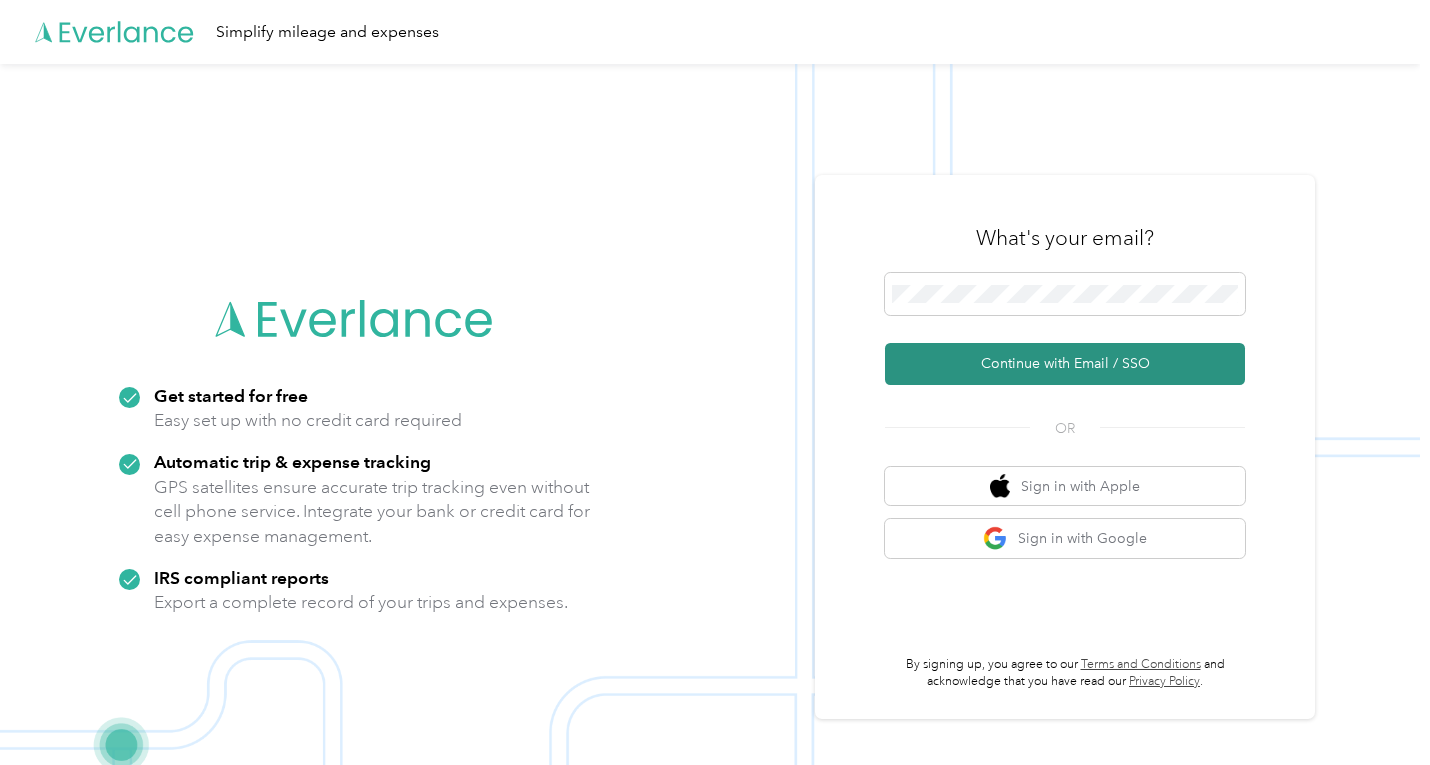 click on "Continue with Email / SSO" at bounding box center [1065, 364] 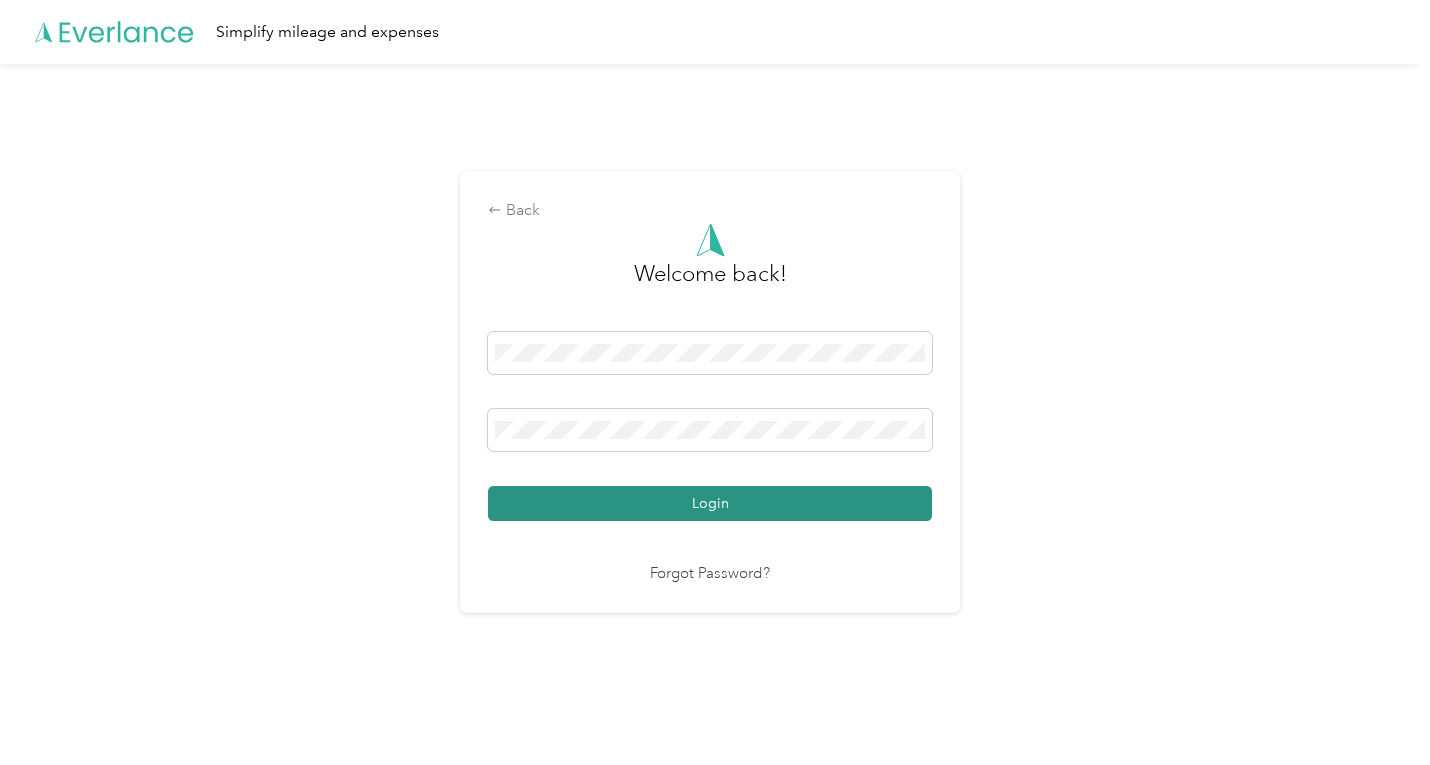 click on "Login" at bounding box center [710, 503] 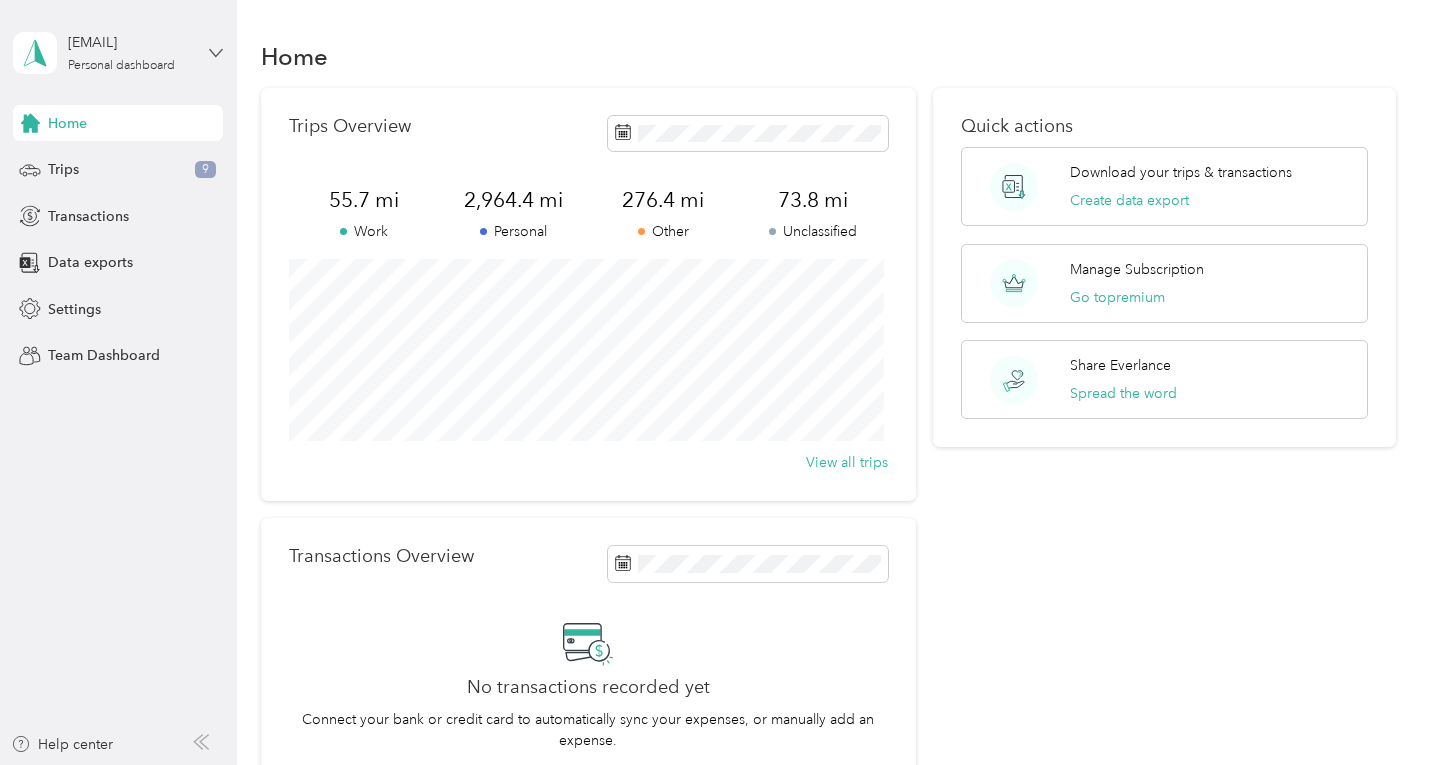 click 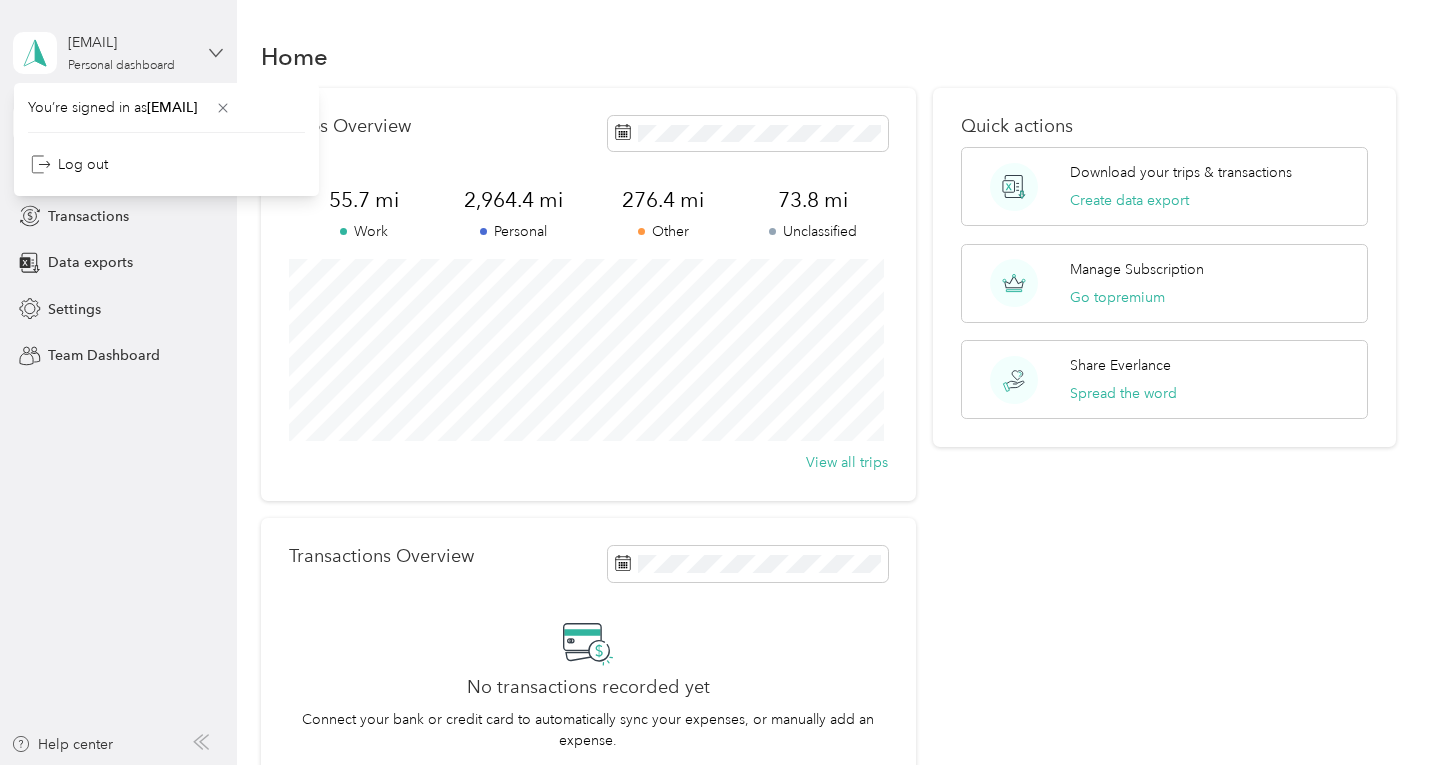 click 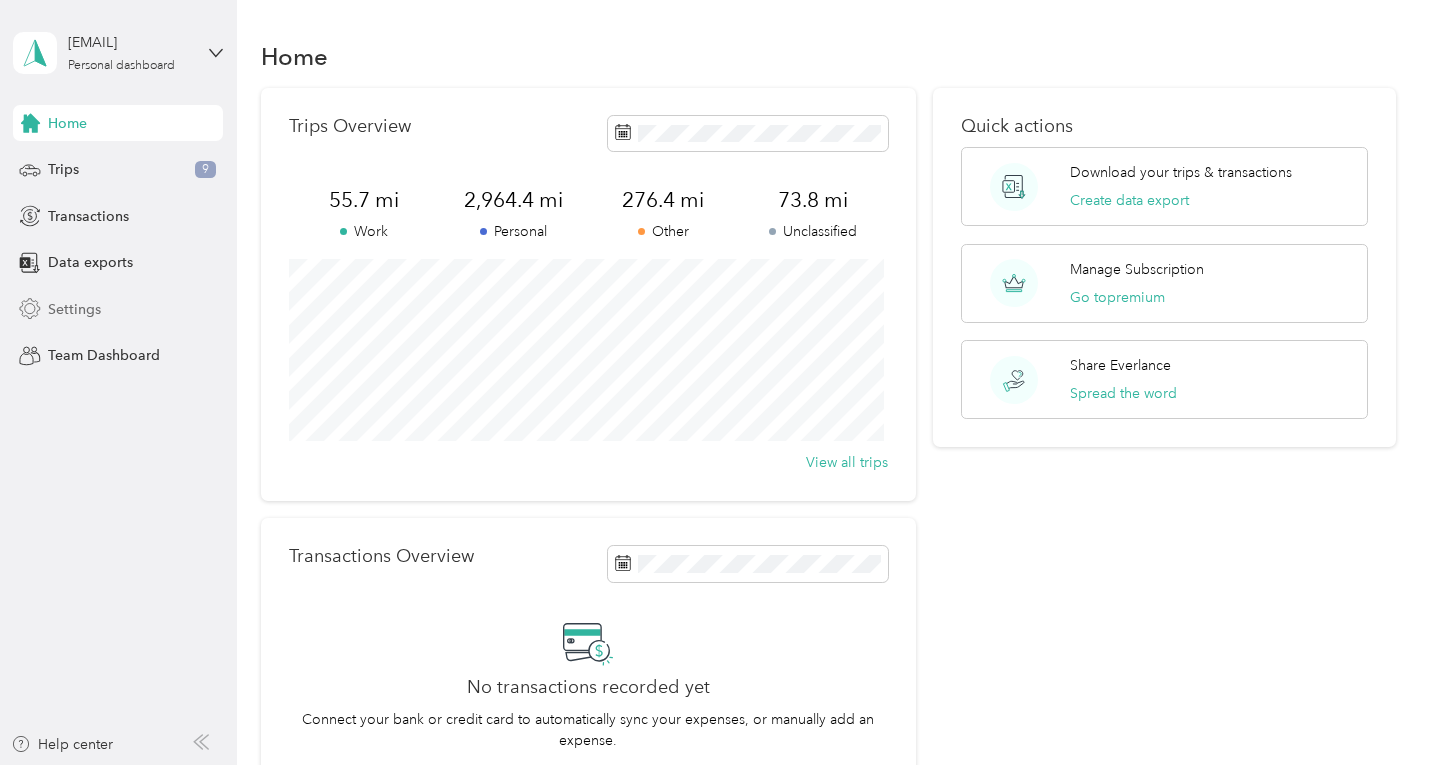 click on "Settings" at bounding box center [74, 309] 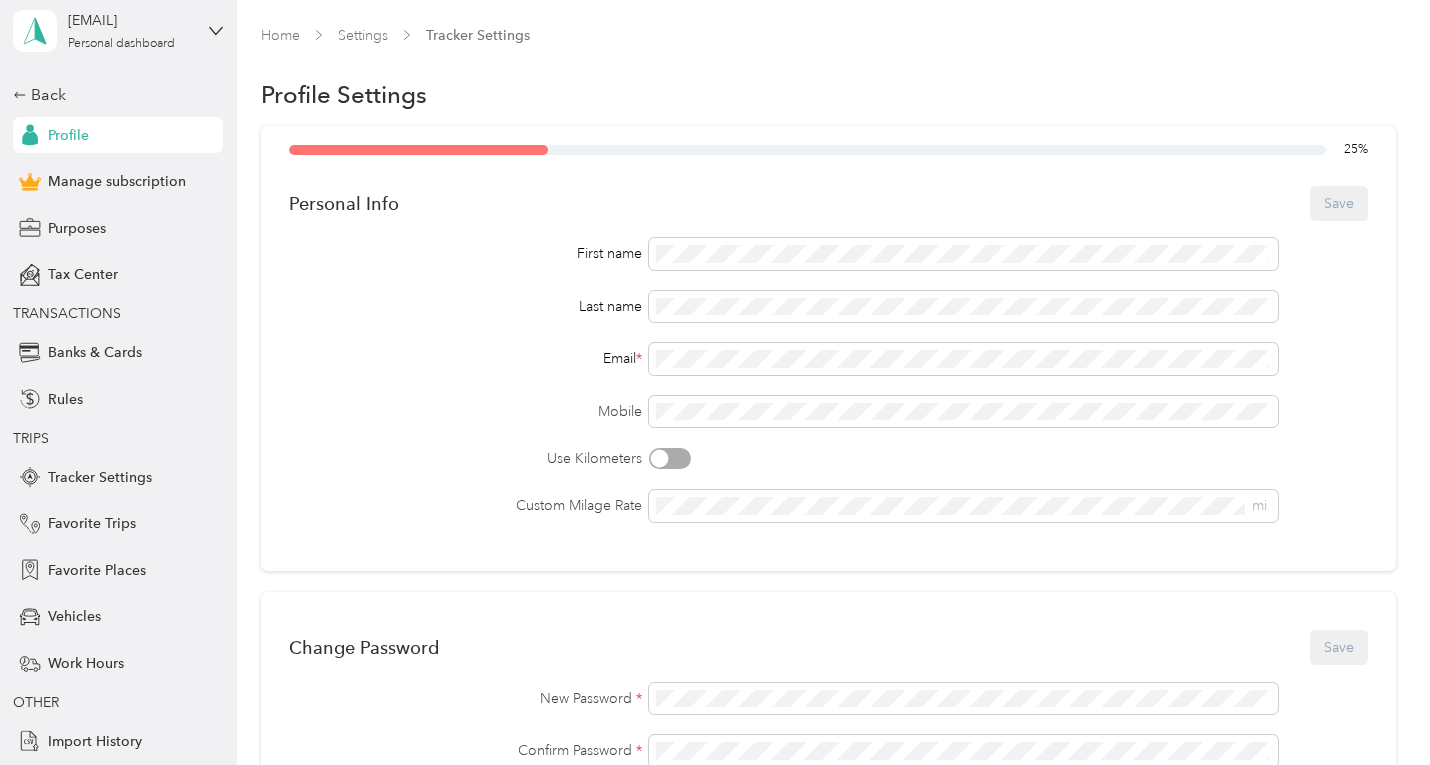 scroll, scrollTop: 0, scrollLeft: 0, axis: both 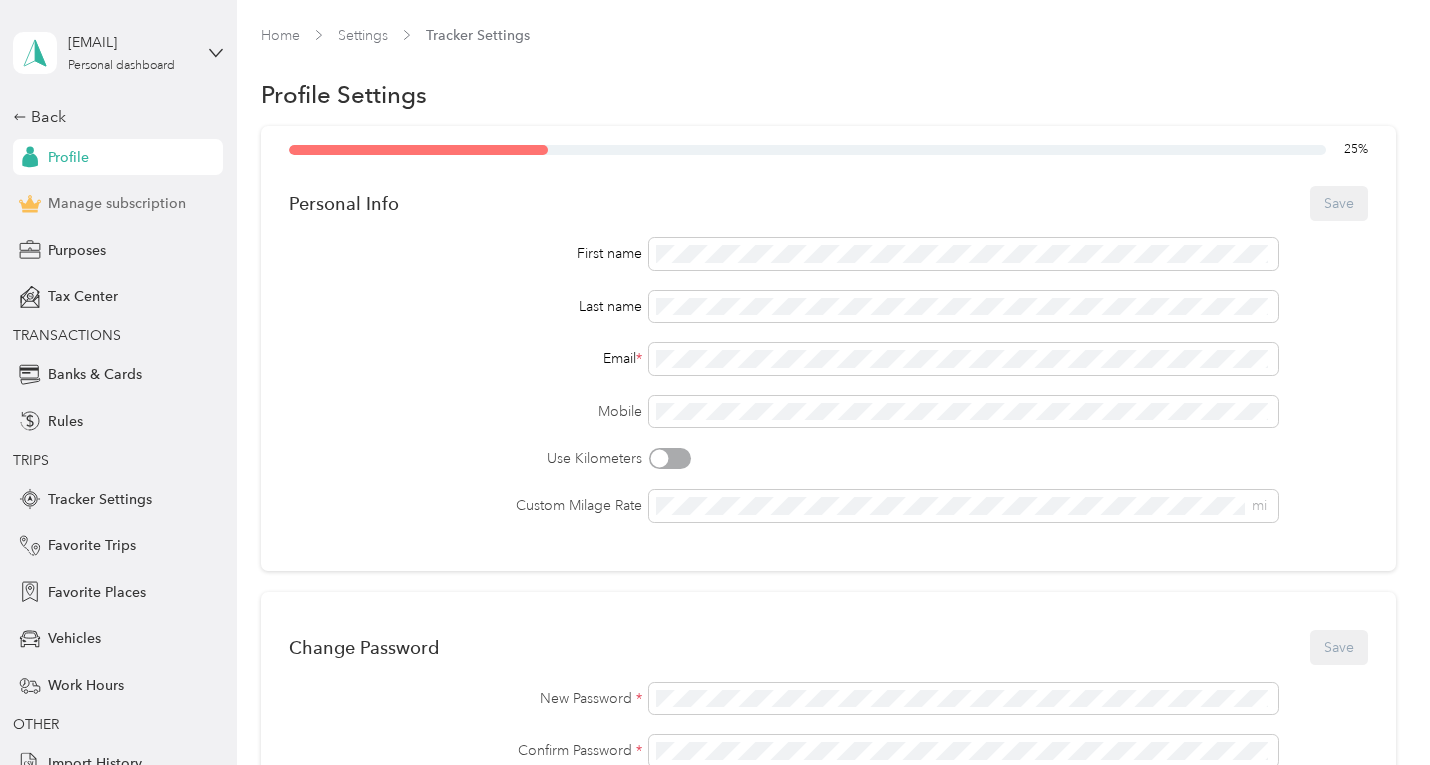 click on "Manage subscription" at bounding box center (117, 203) 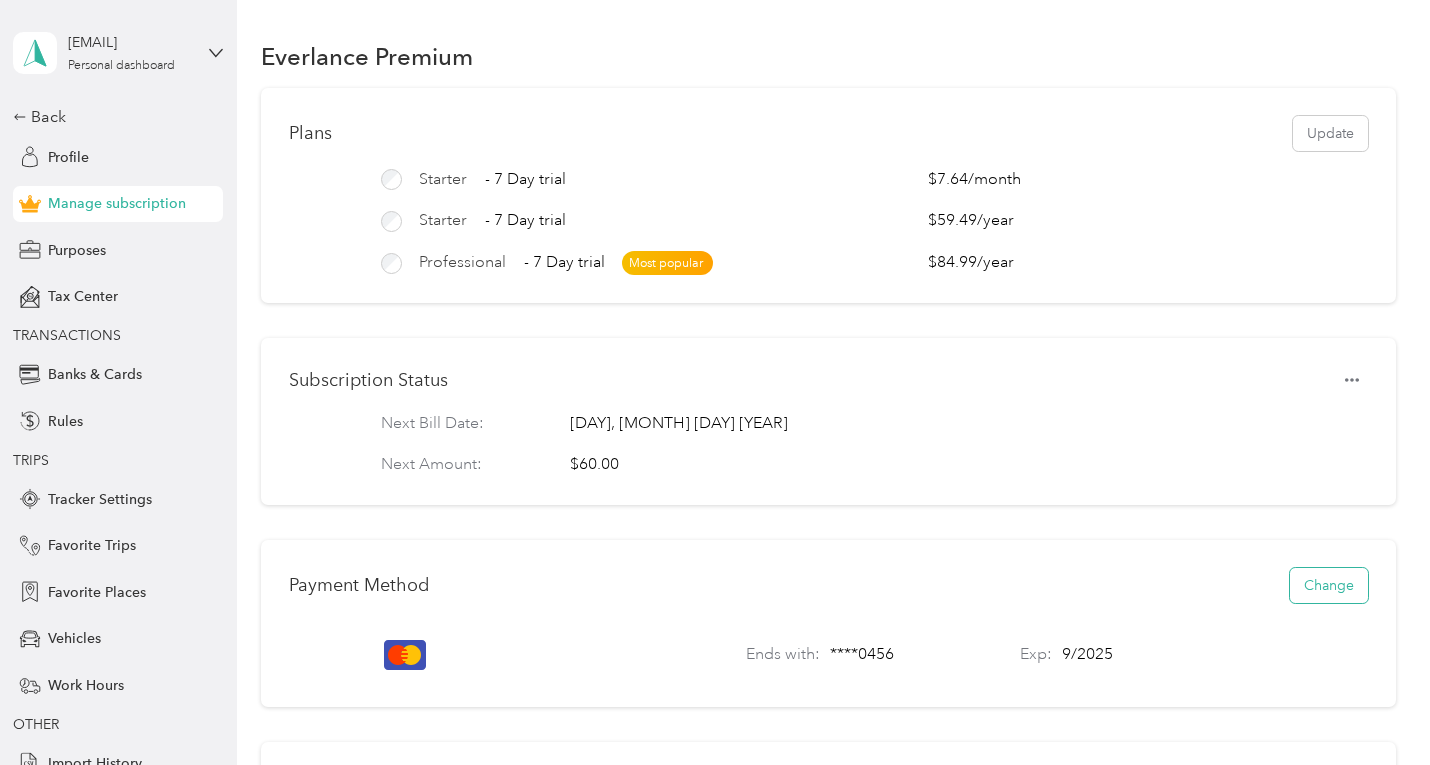 click on "Change" at bounding box center (1329, 585) 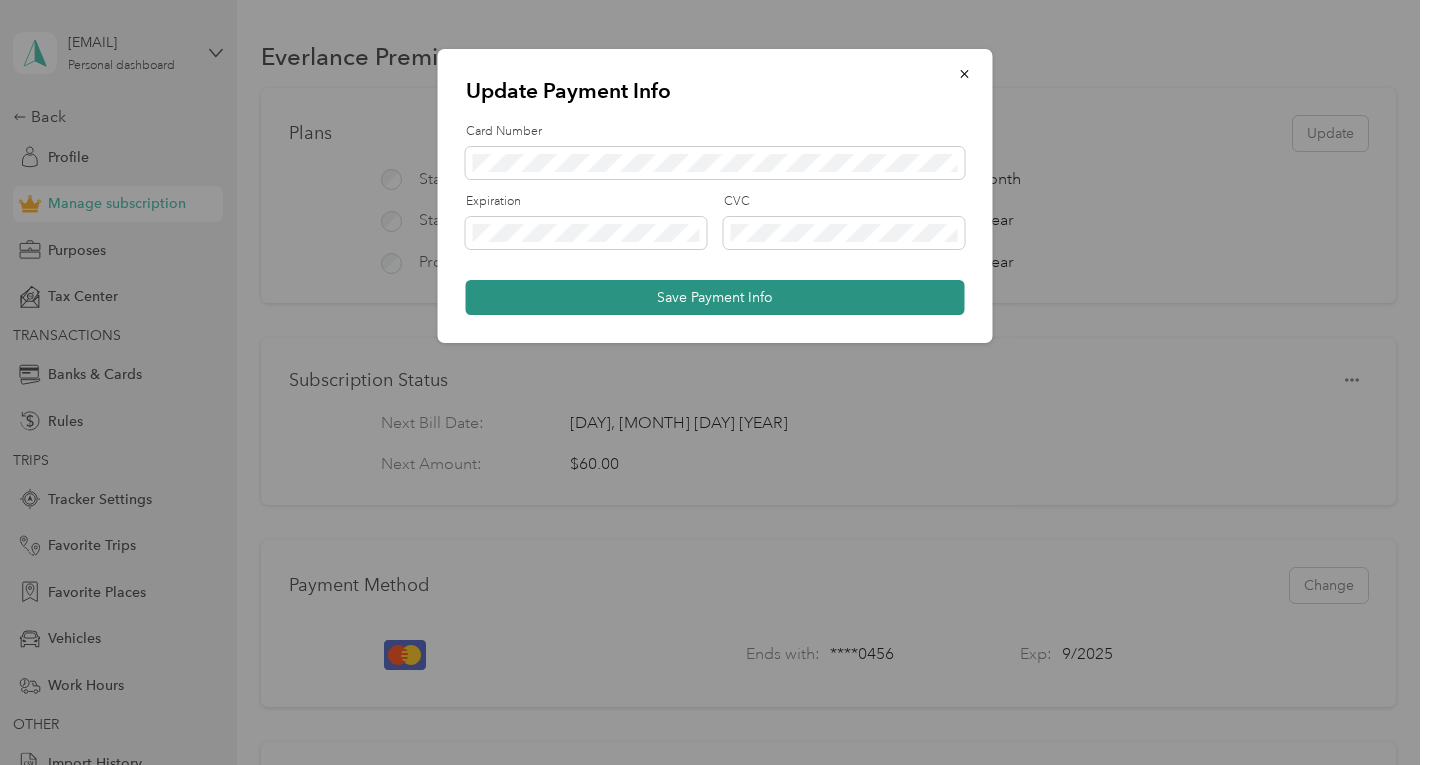 click on "Save Payment Info" at bounding box center (715, 297) 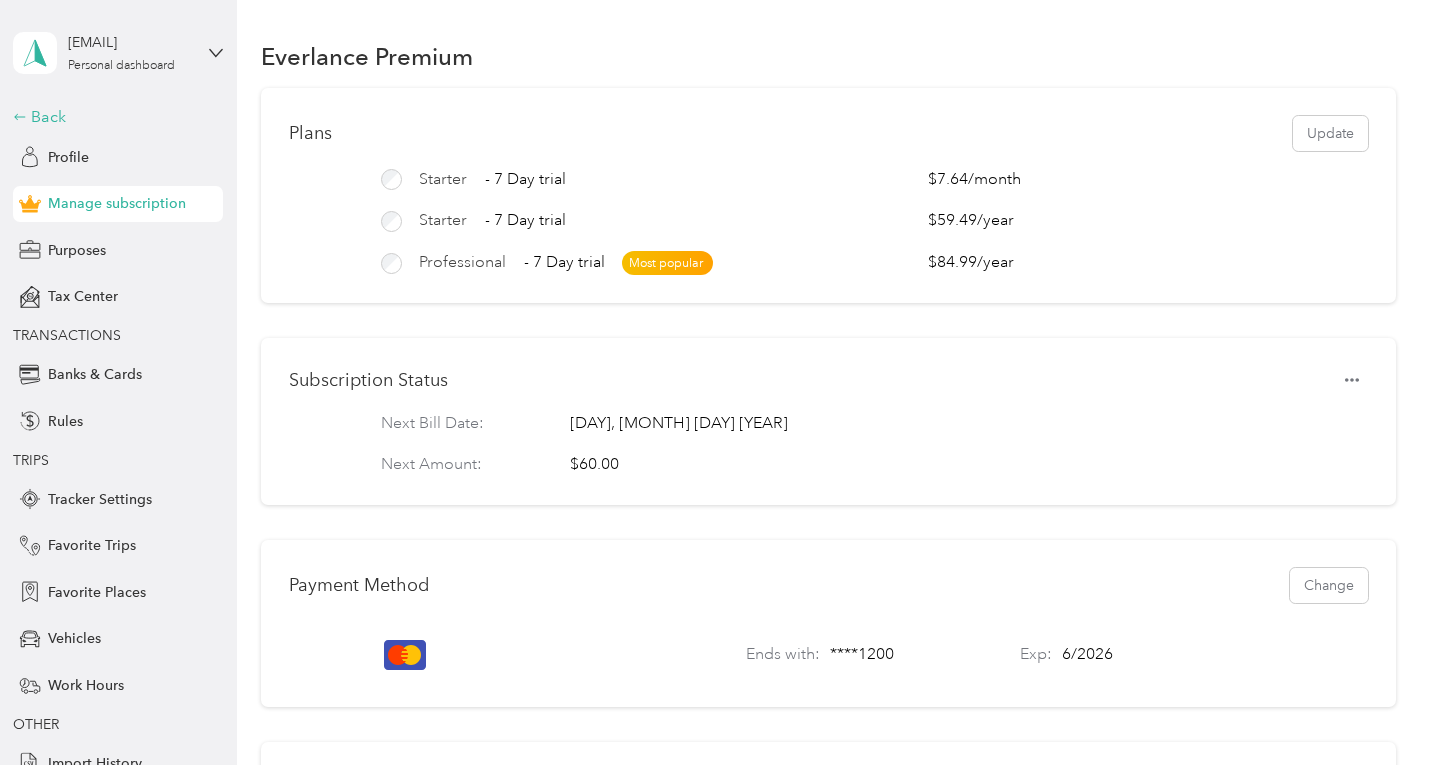 click on "Back" at bounding box center (113, 117) 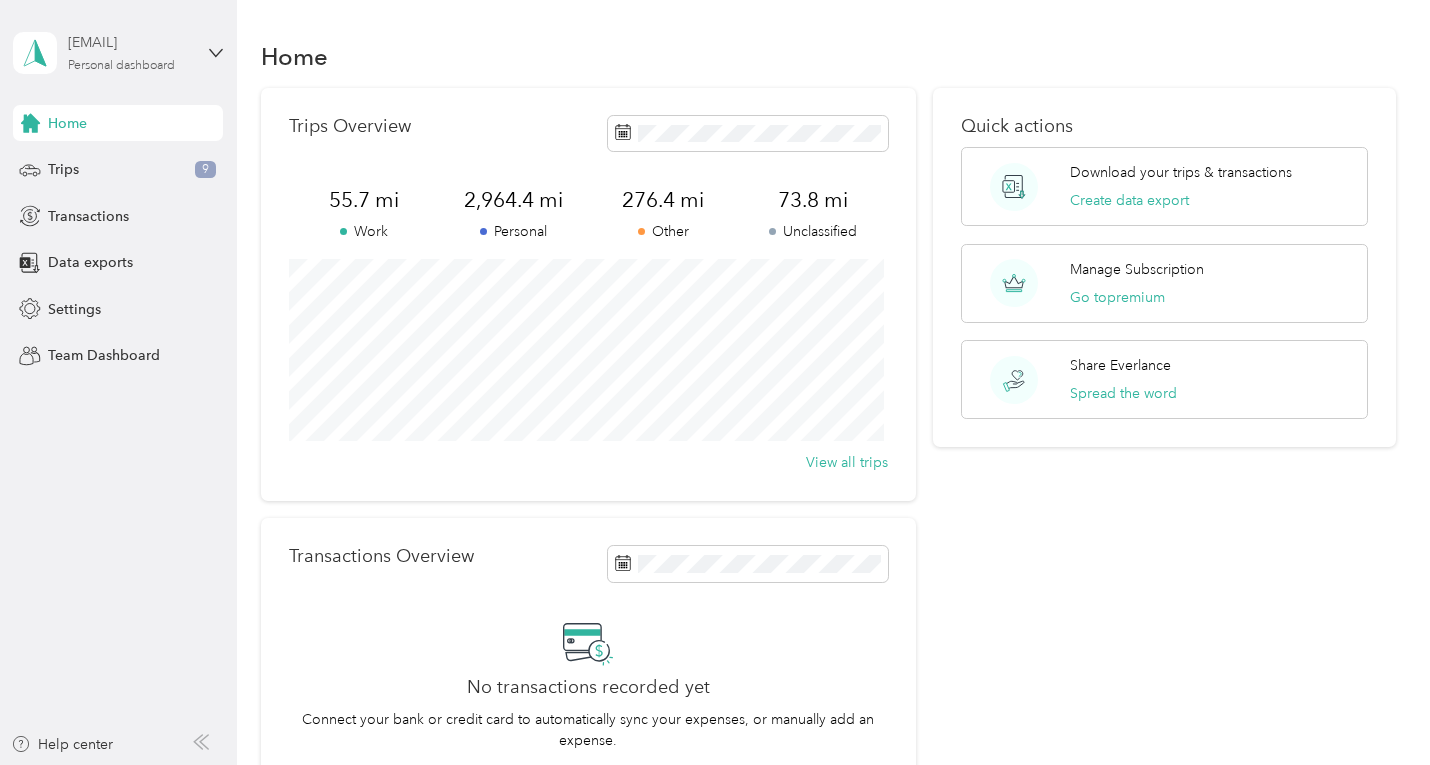 click on "bonnieemerson@msn.com" at bounding box center [130, 42] 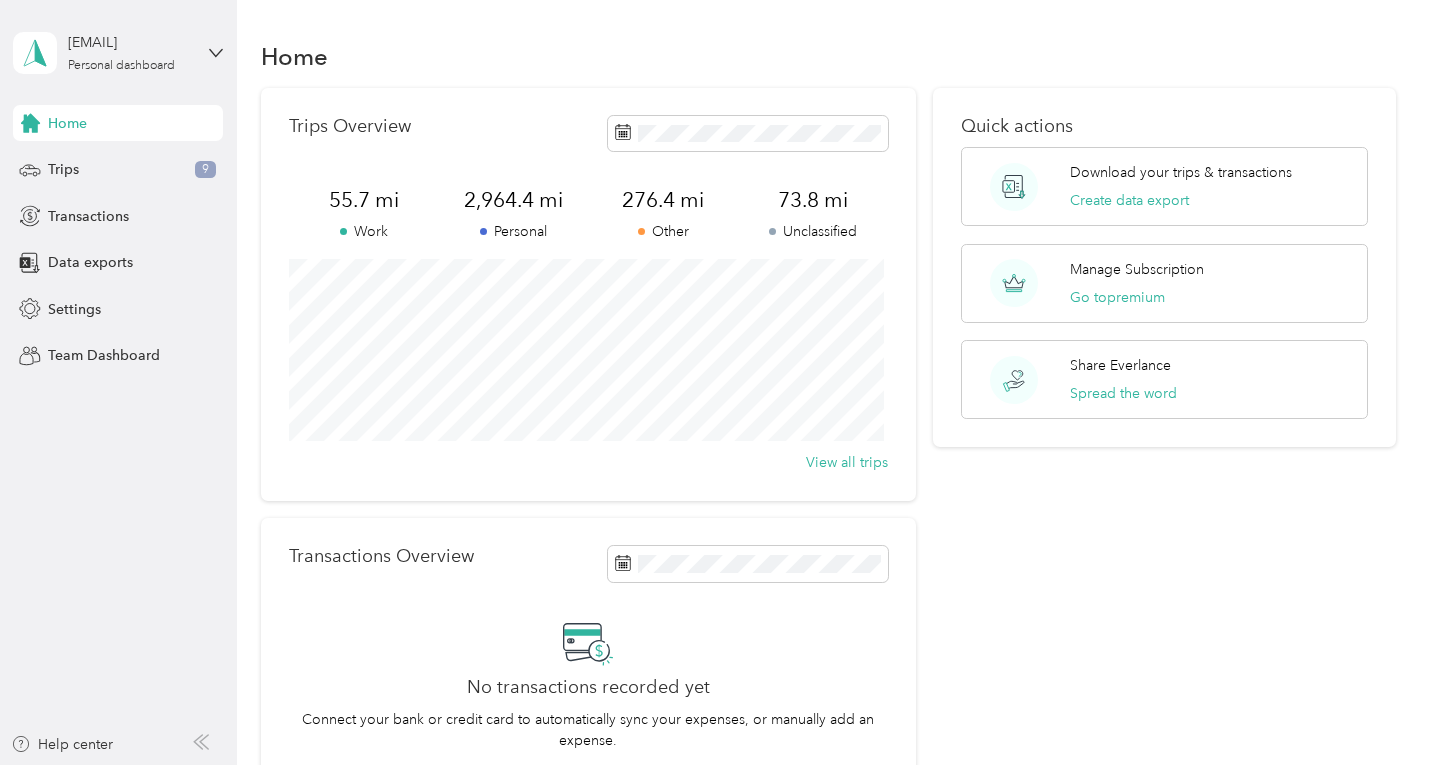 click on "Log out" at bounding box center (166, 163) 